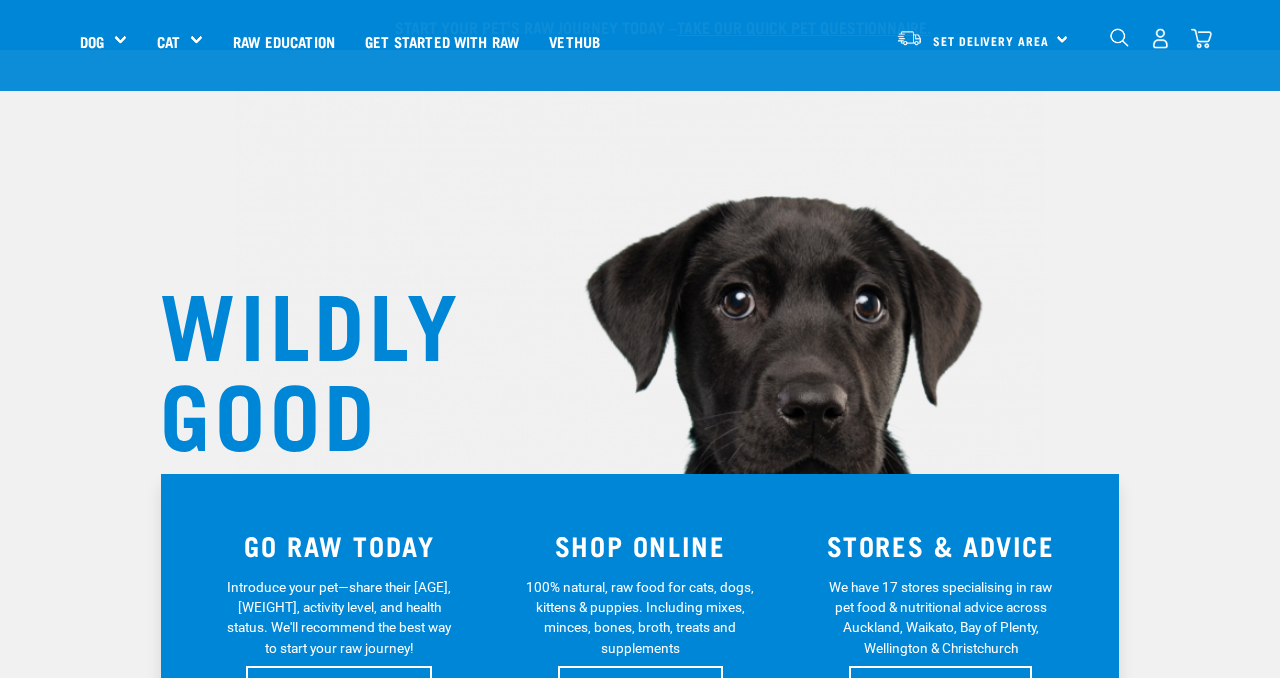 scroll, scrollTop: 393, scrollLeft: 0, axis: vertical 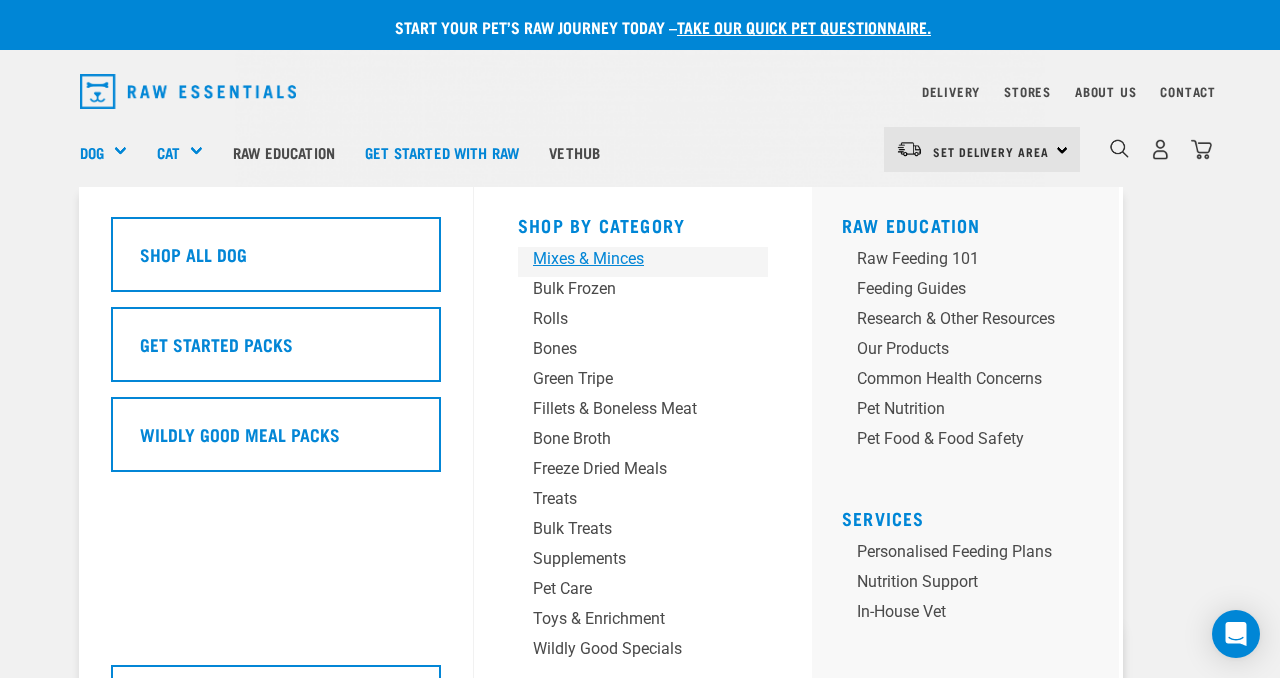 click on "Mixes & Minces" at bounding box center [626, 259] 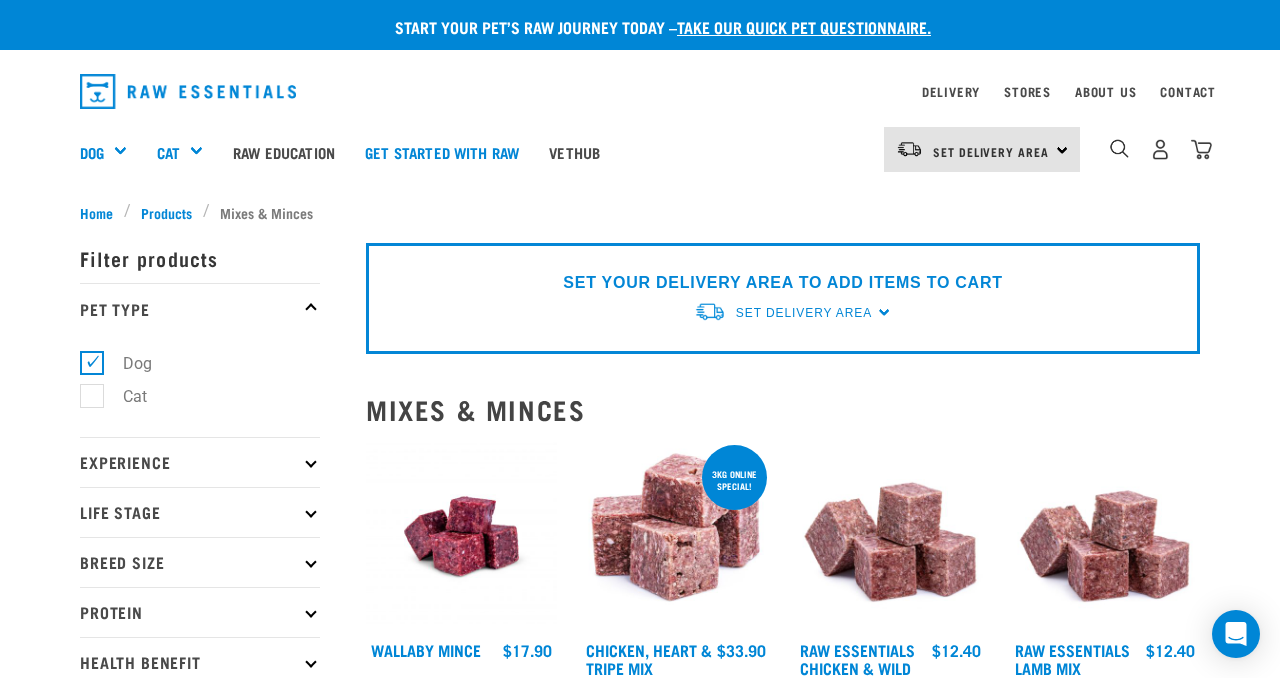 scroll, scrollTop: 0, scrollLeft: 0, axis: both 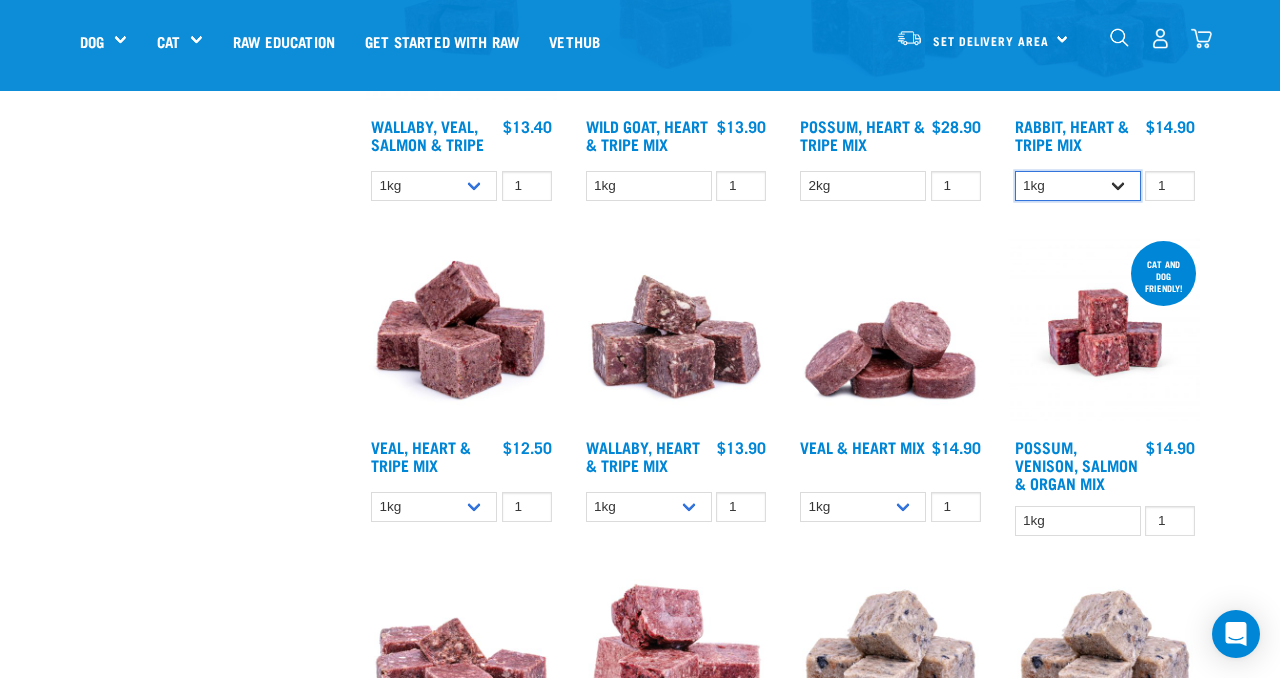 click on "1kg
3kg" at bounding box center (1078, 186) 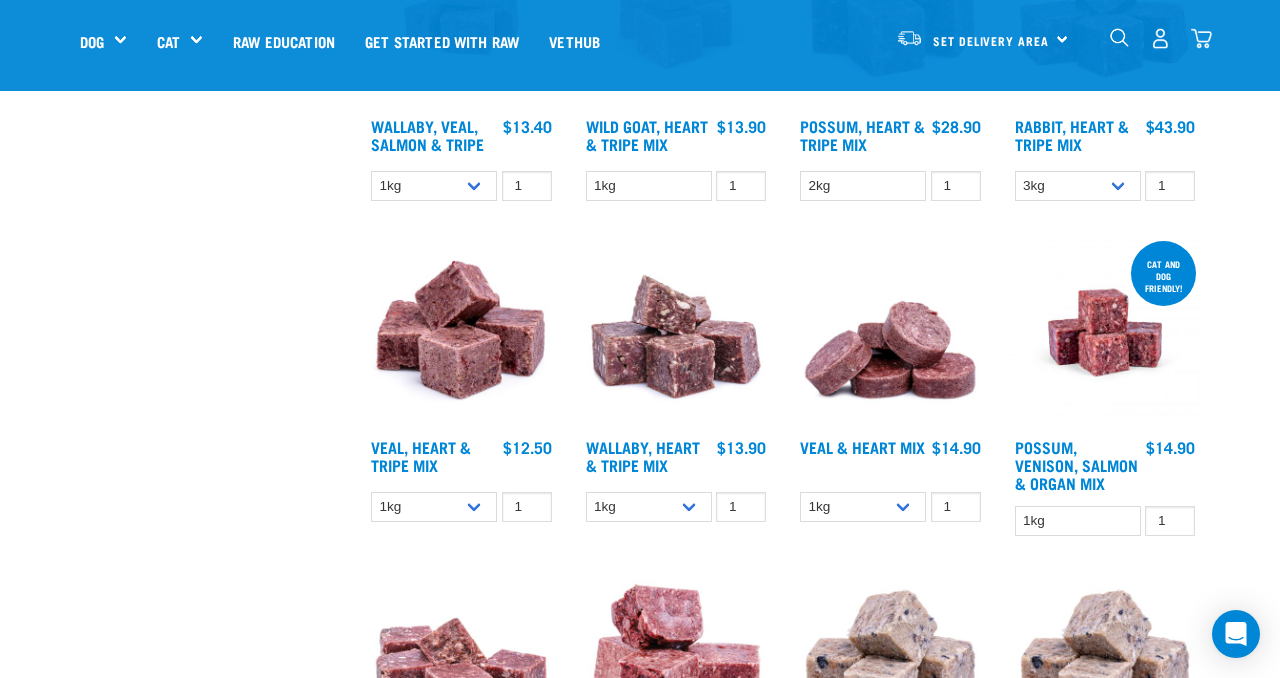 click on "Start your pet’s raw journey today –  take our quick pet questionnaire.
Delivery
Stores
About Us
Contact" at bounding box center (640, -538) 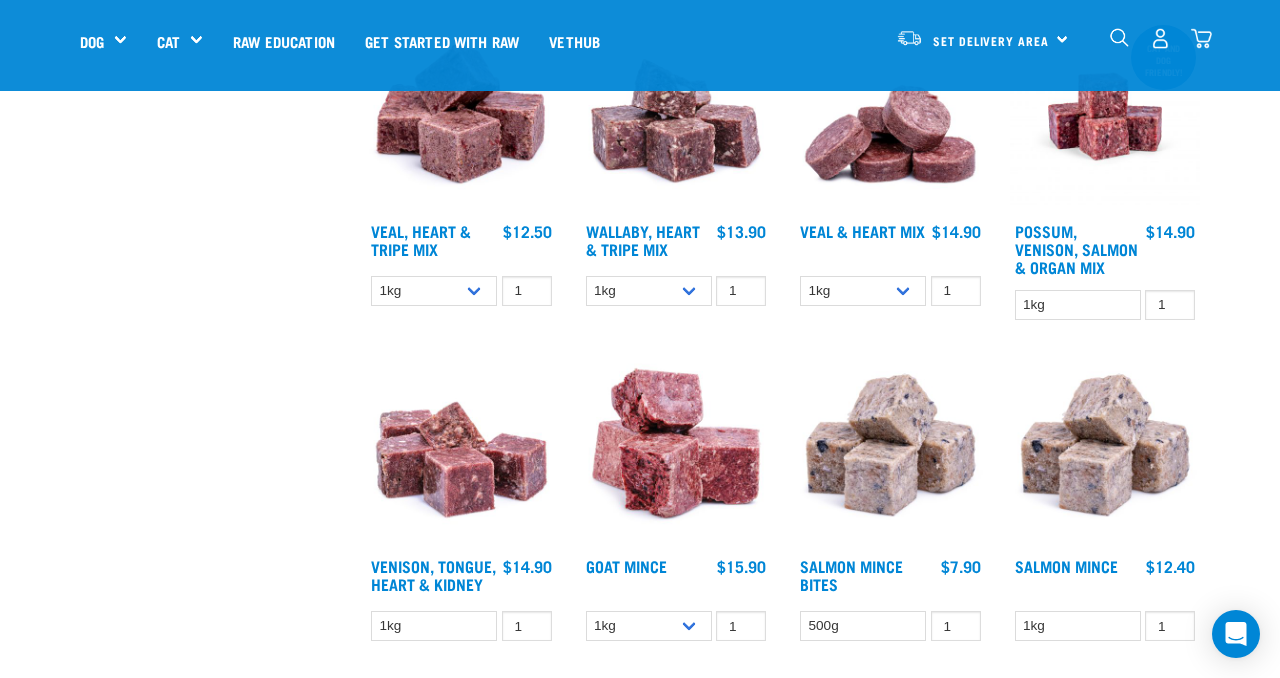 scroll, scrollTop: 2282, scrollLeft: 0, axis: vertical 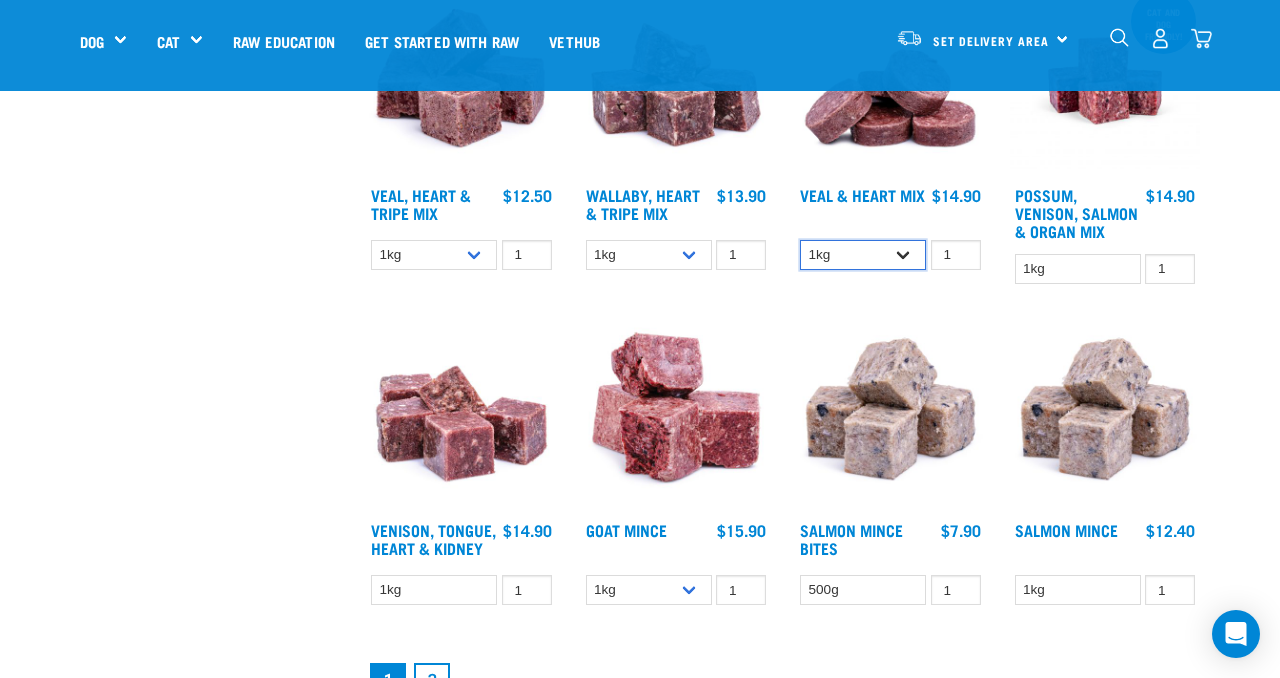 click on "1kg
3kg" at bounding box center (863, 255) 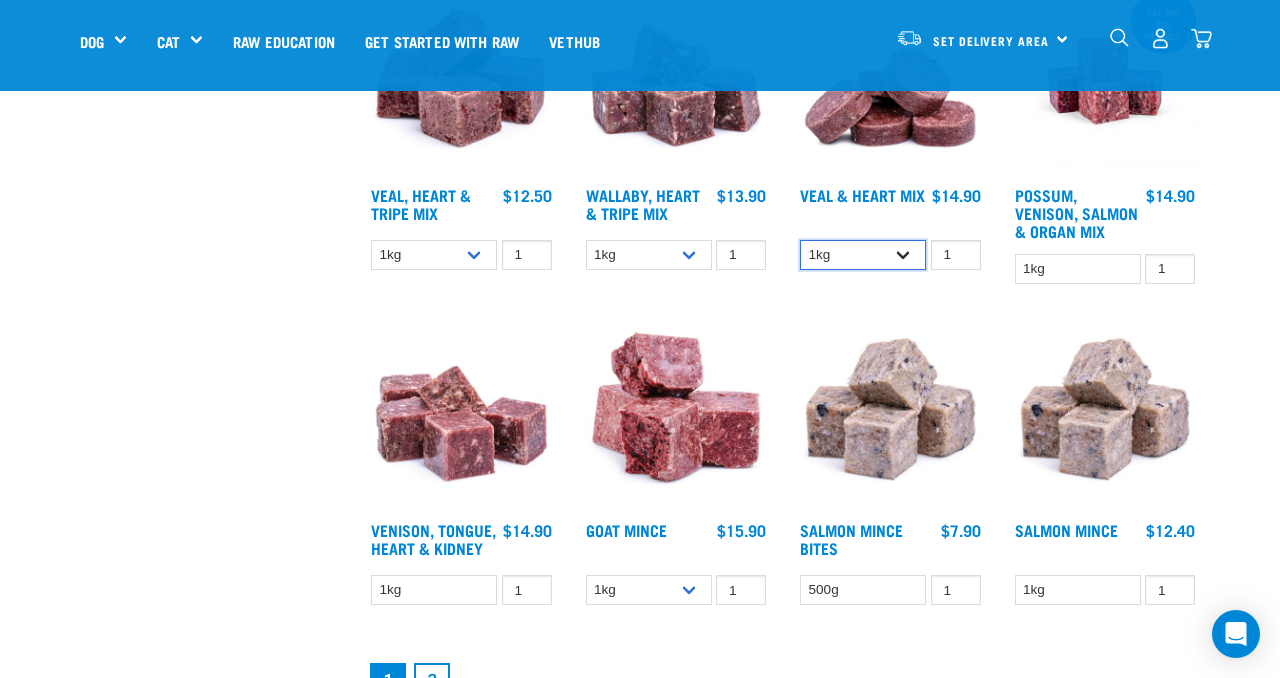 select on "743" 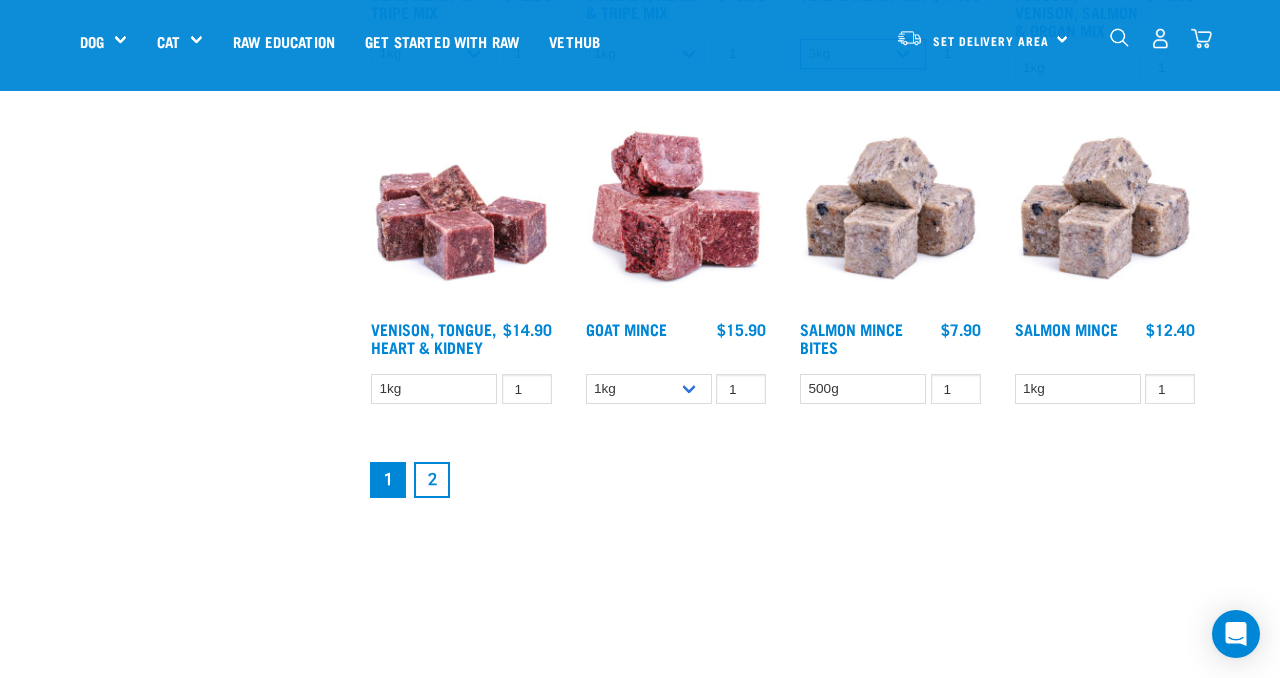 scroll, scrollTop: 2491, scrollLeft: 0, axis: vertical 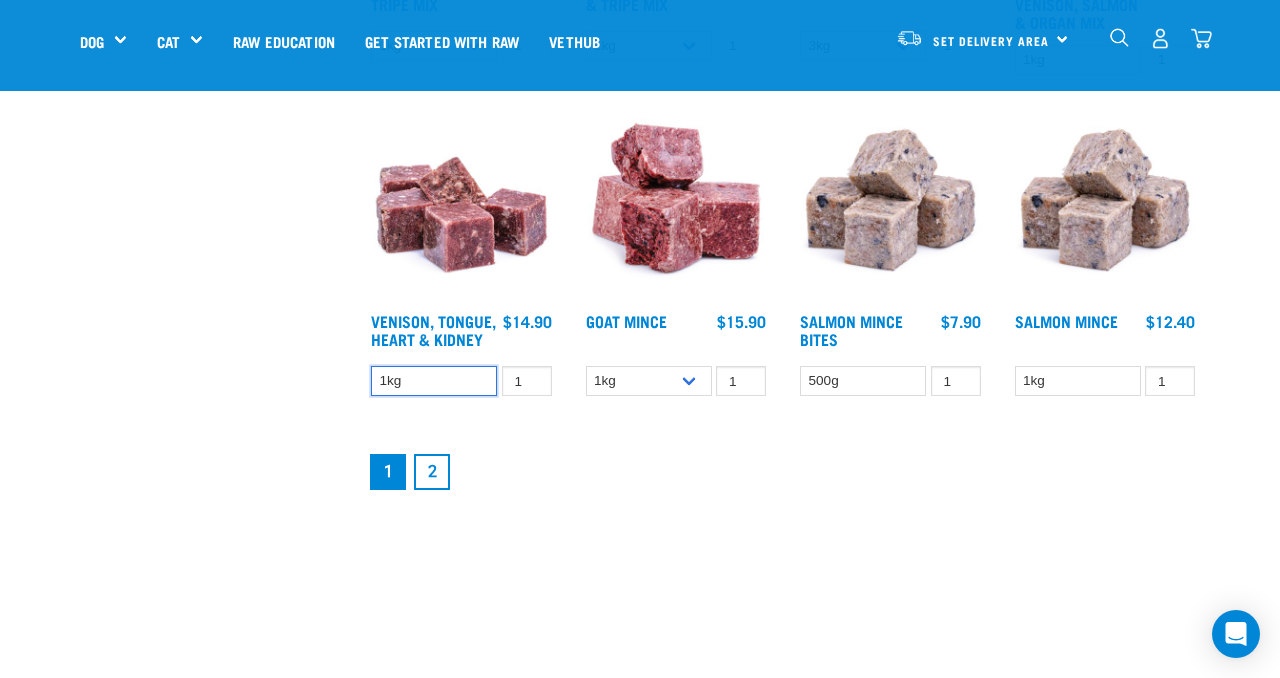 click on "1kg" at bounding box center (434, 381) 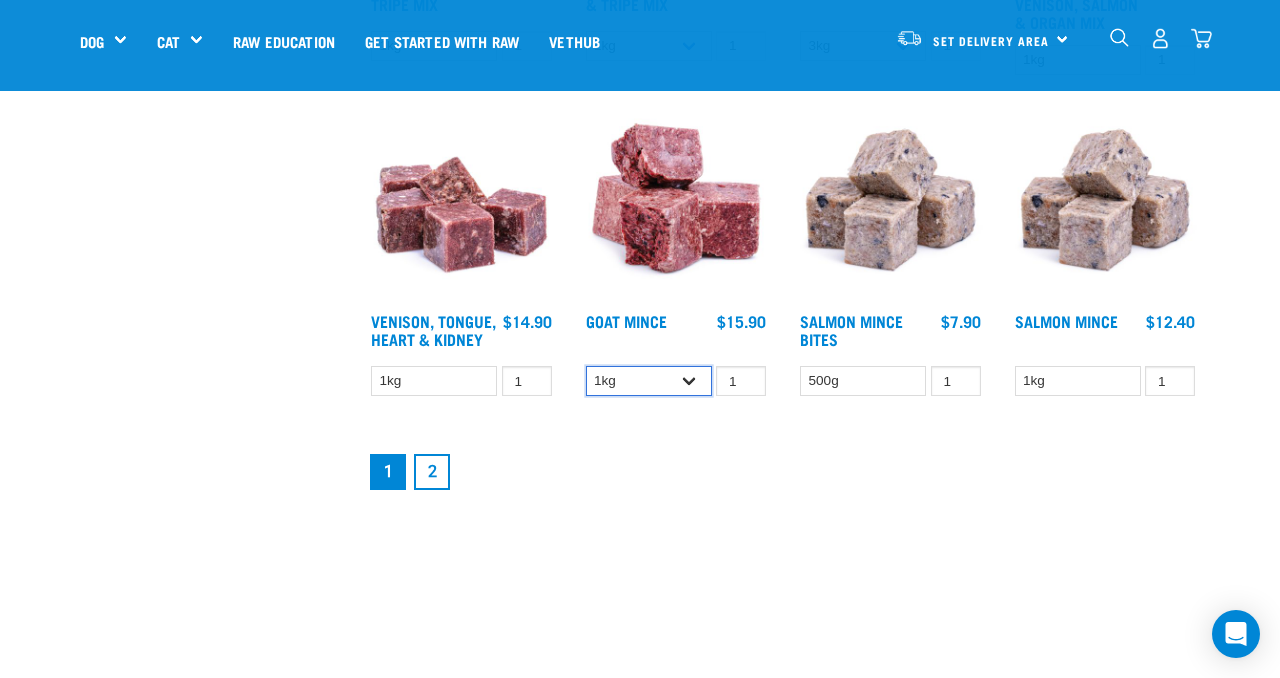 click on "1kg
3kg" at bounding box center [649, 381] 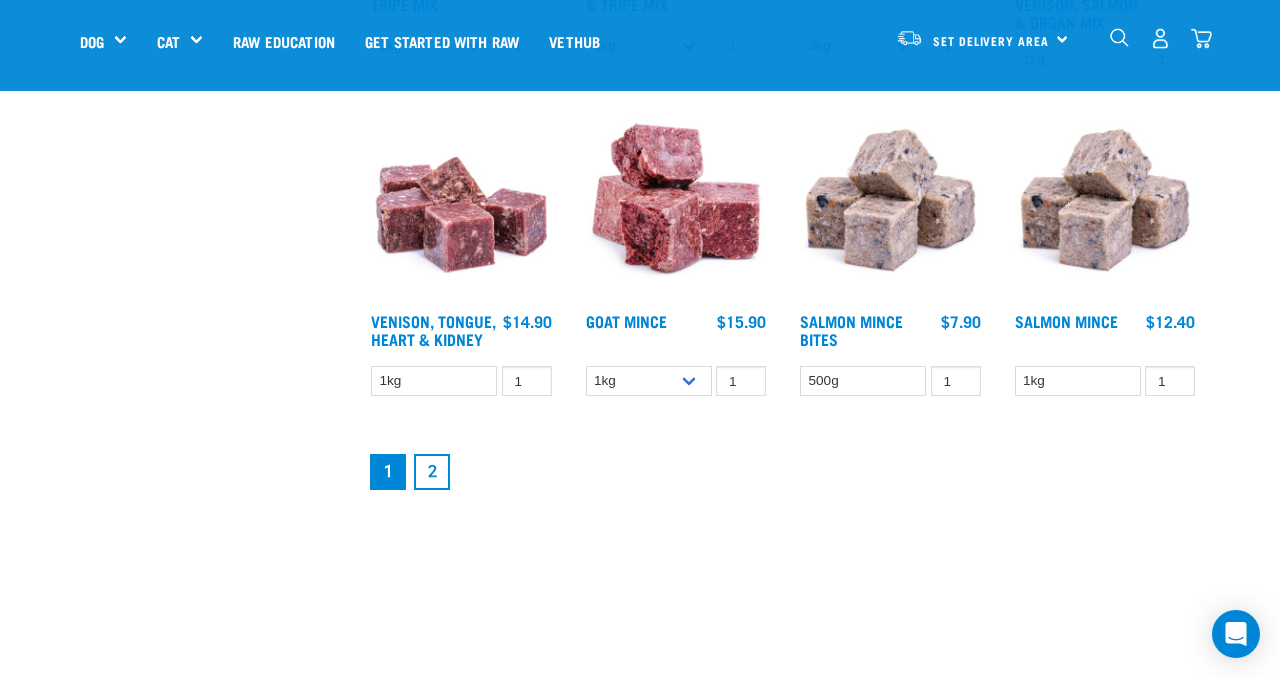 click on "2" at bounding box center [432, 472] 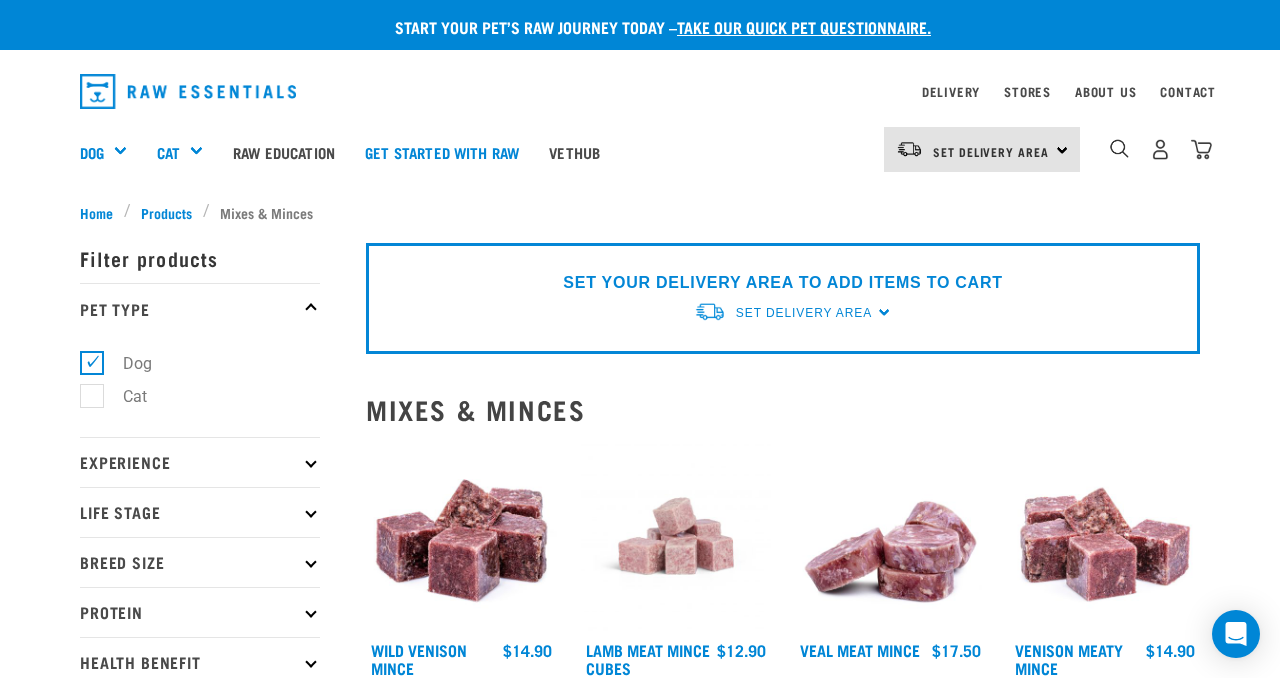 scroll, scrollTop: 293, scrollLeft: 0, axis: vertical 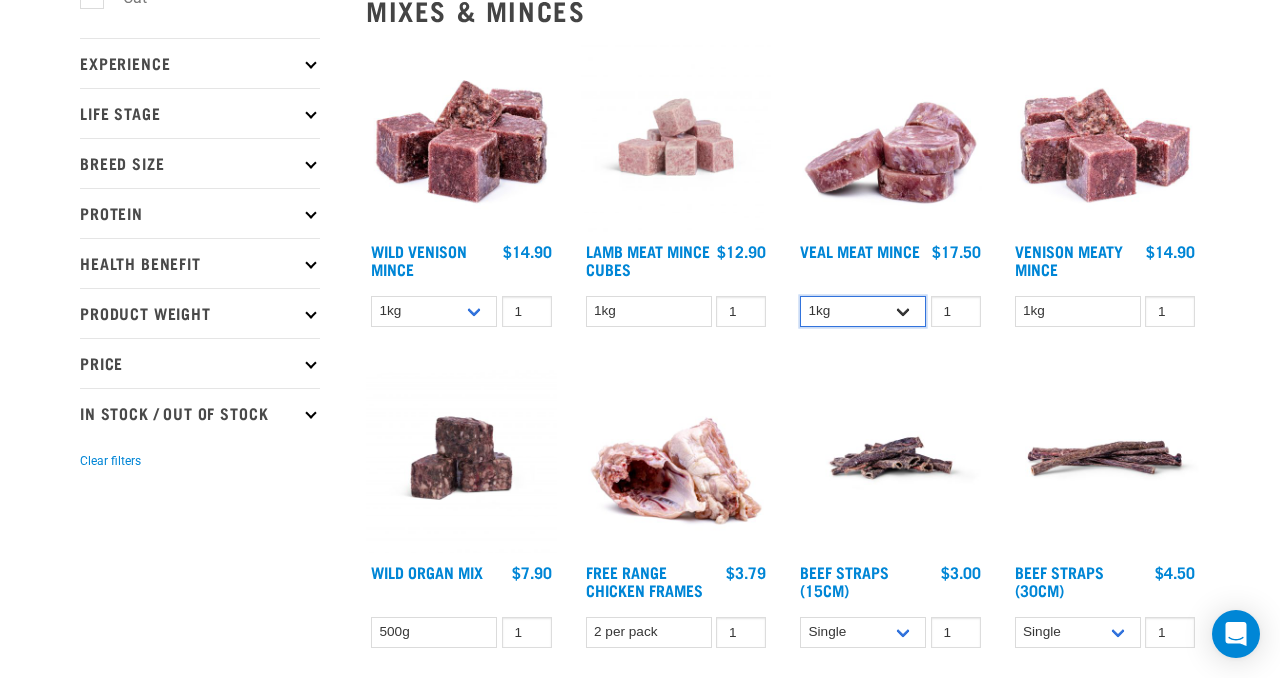 click on "1kg
3kg" at bounding box center [863, 311] 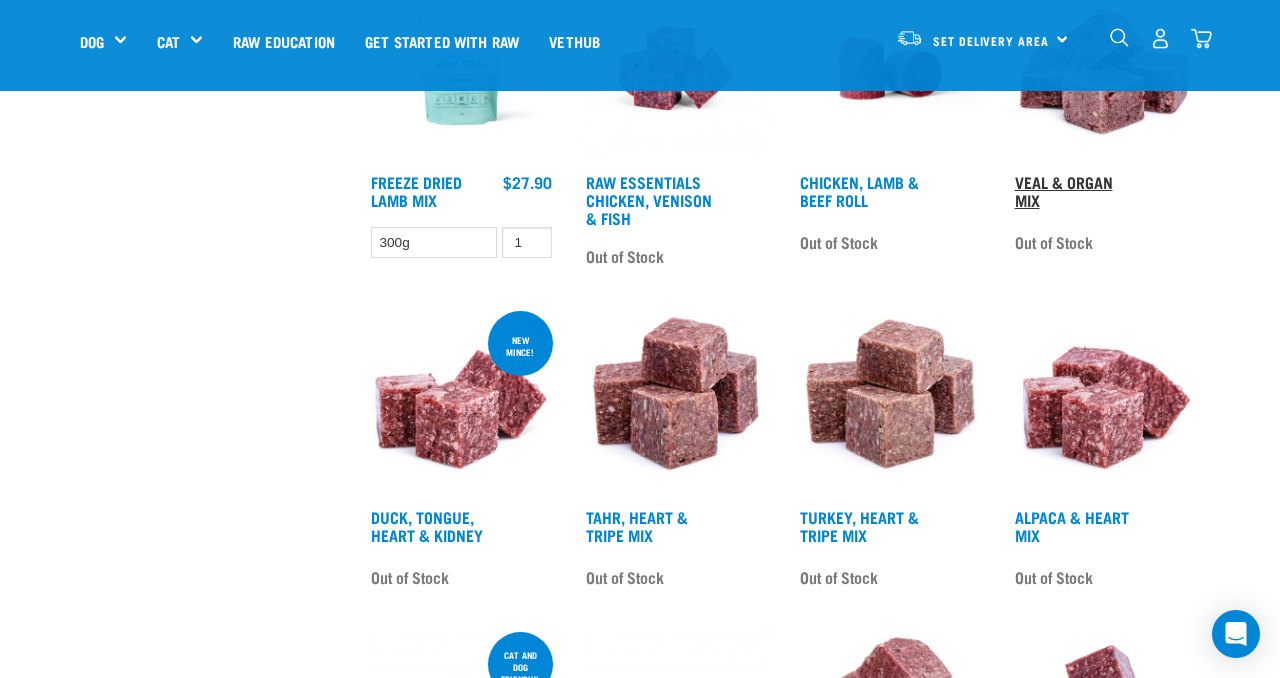 scroll, scrollTop: 1620, scrollLeft: 0, axis: vertical 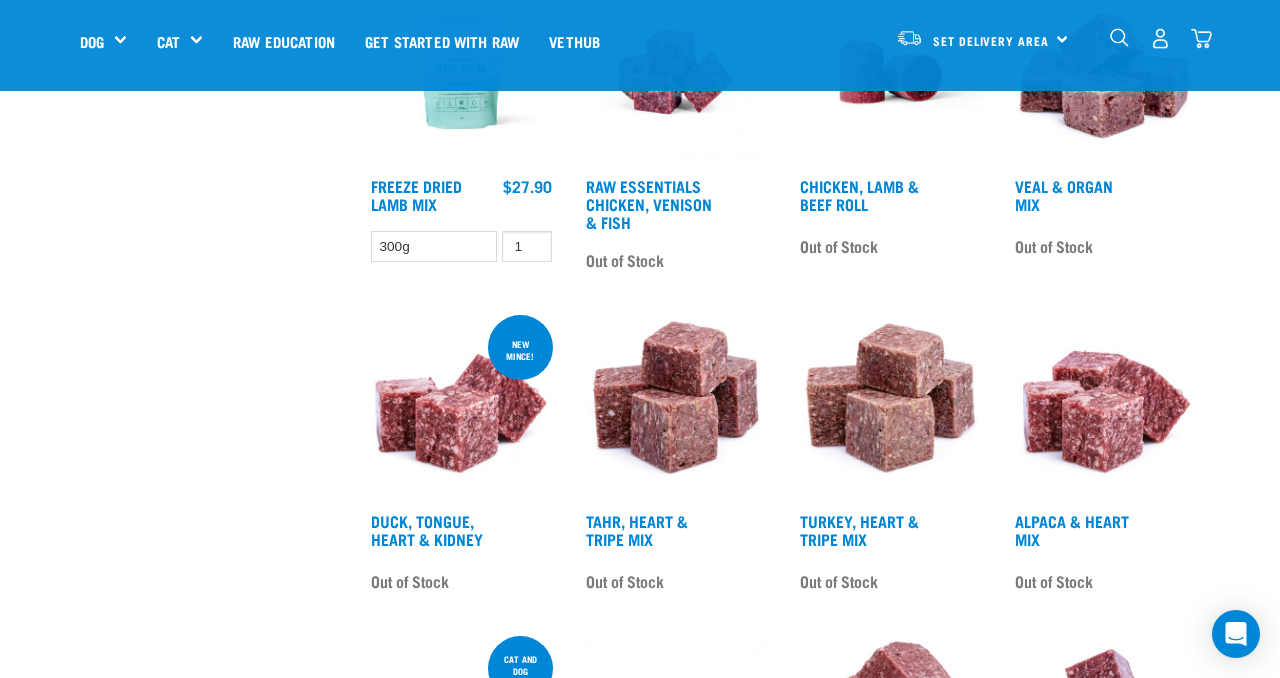 click on "Veal & Organ Mix" at bounding box center (1078, 197) 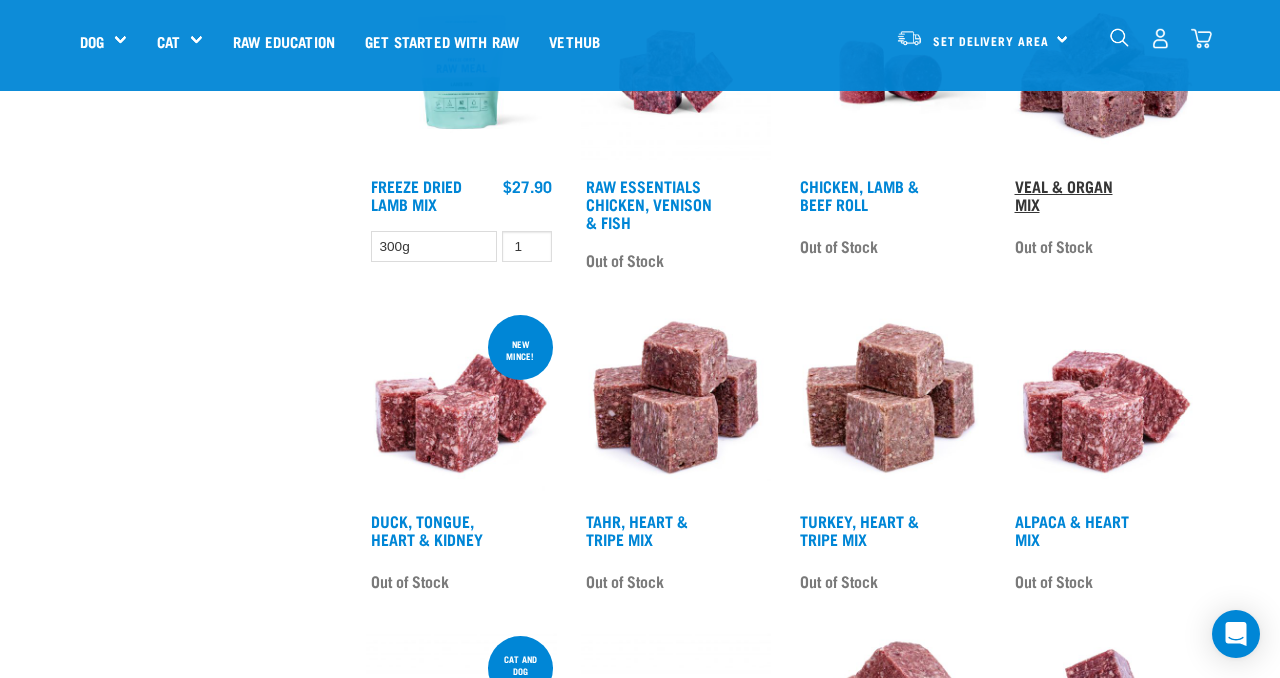 click on "Veal & Organ Mix" at bounding box center [1064, 194] 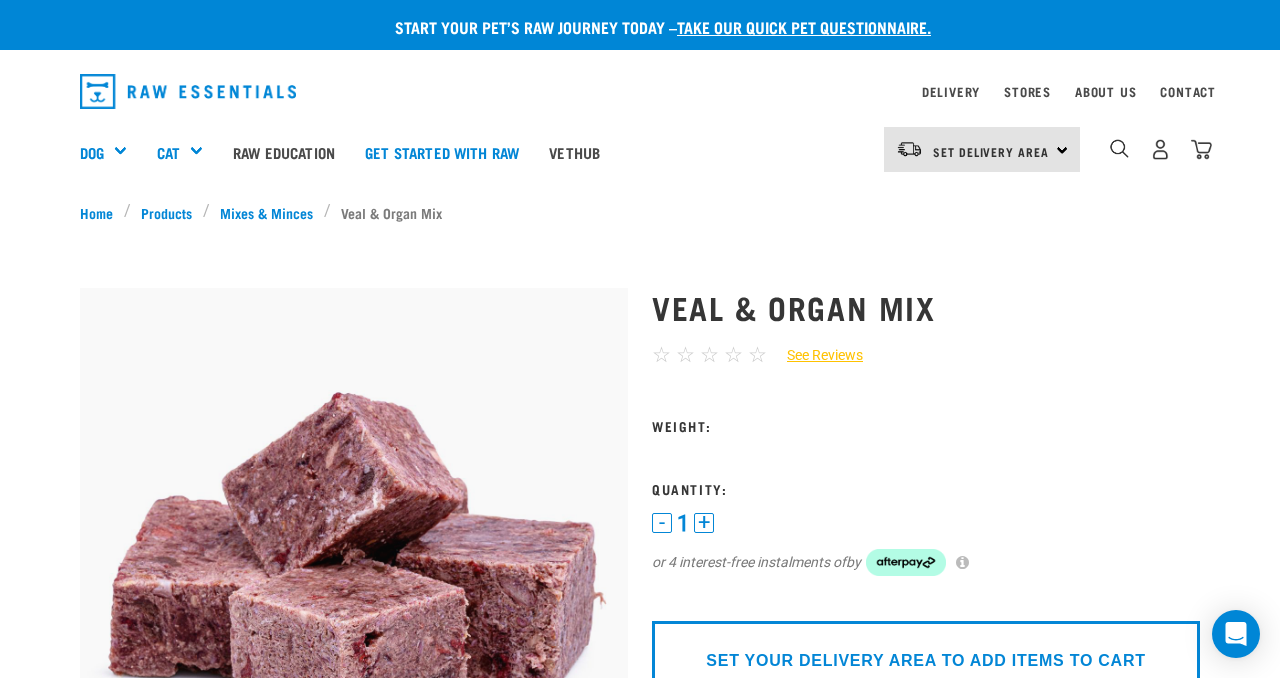 scroll, scrollTop: 0, scrollLeft: 0, axis: both 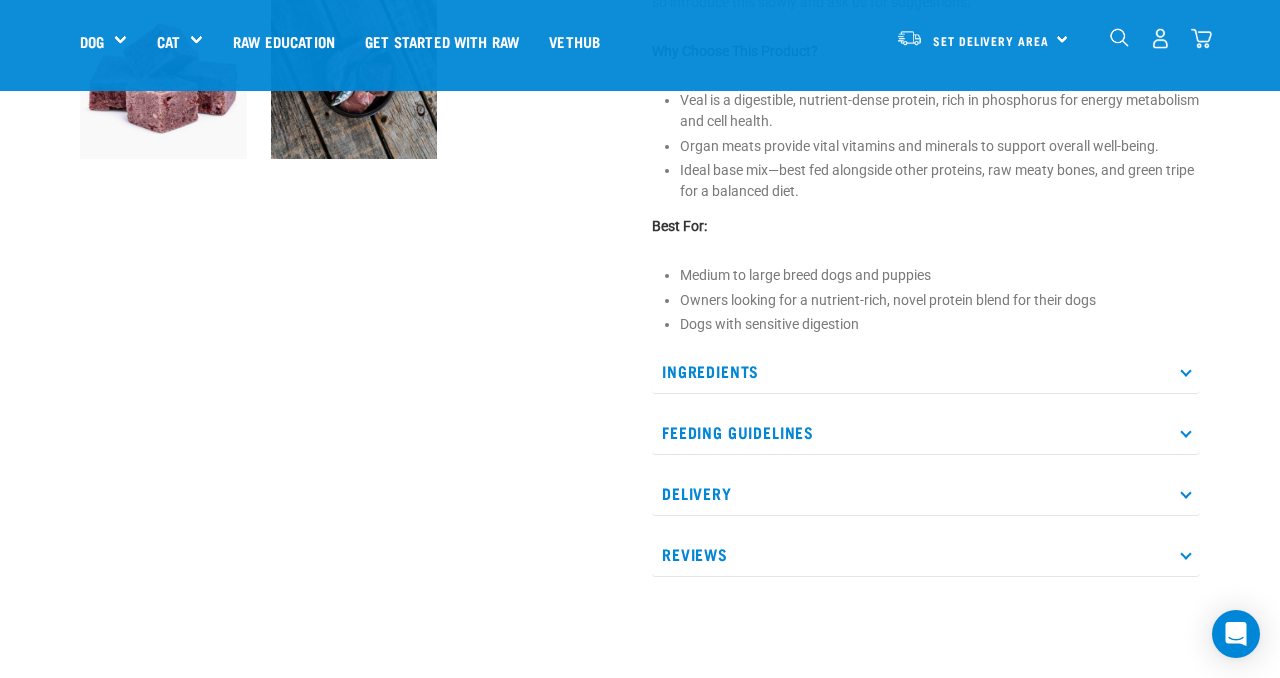 click on "Ingredients" at bounding box center (926, 371) 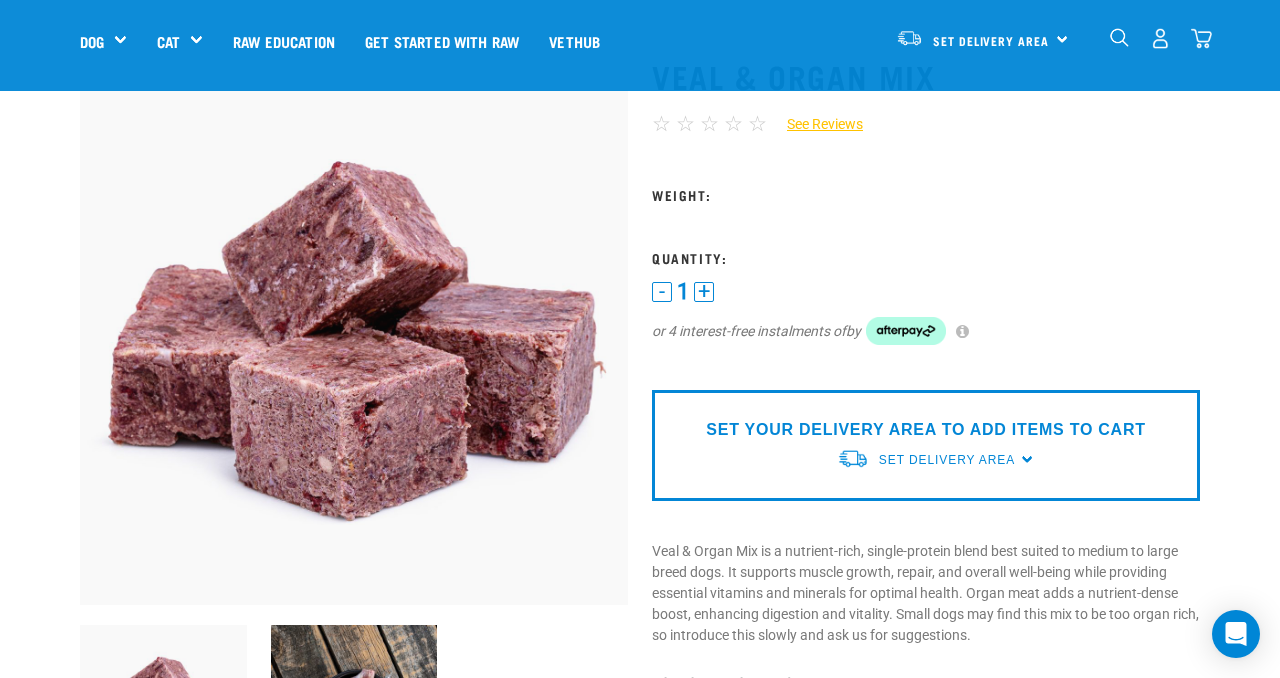 scroll, scrollTop: 65, scrollLeft: 0, axis: vertical 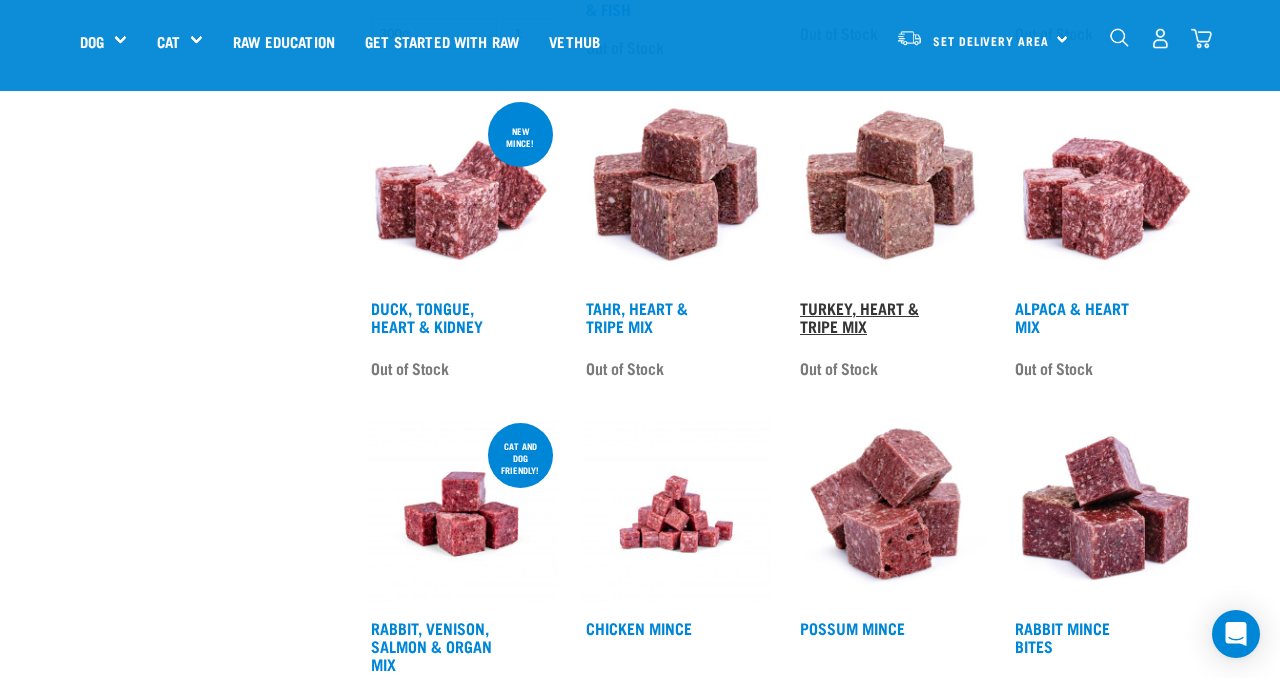 click on "Turkey, Heart & Tripe Mix" at bounding box center [859, 316] 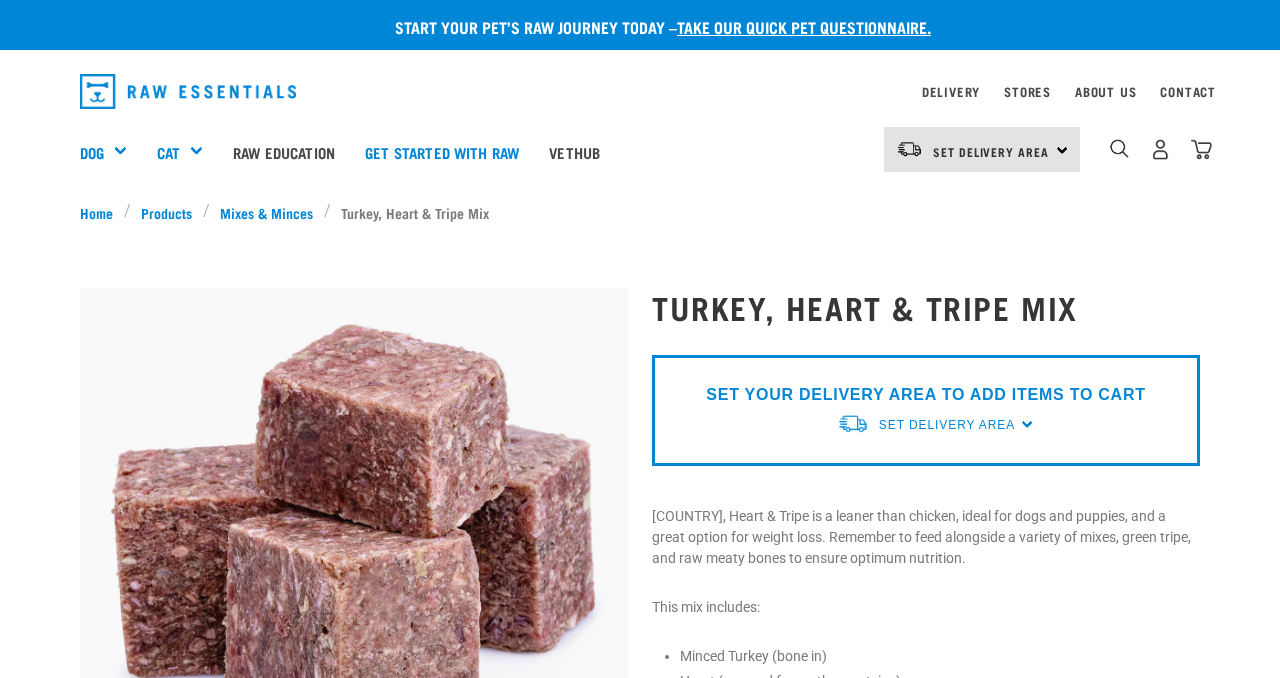 scroll, scrollTop: 0, scrollLeft: 0, axis: both 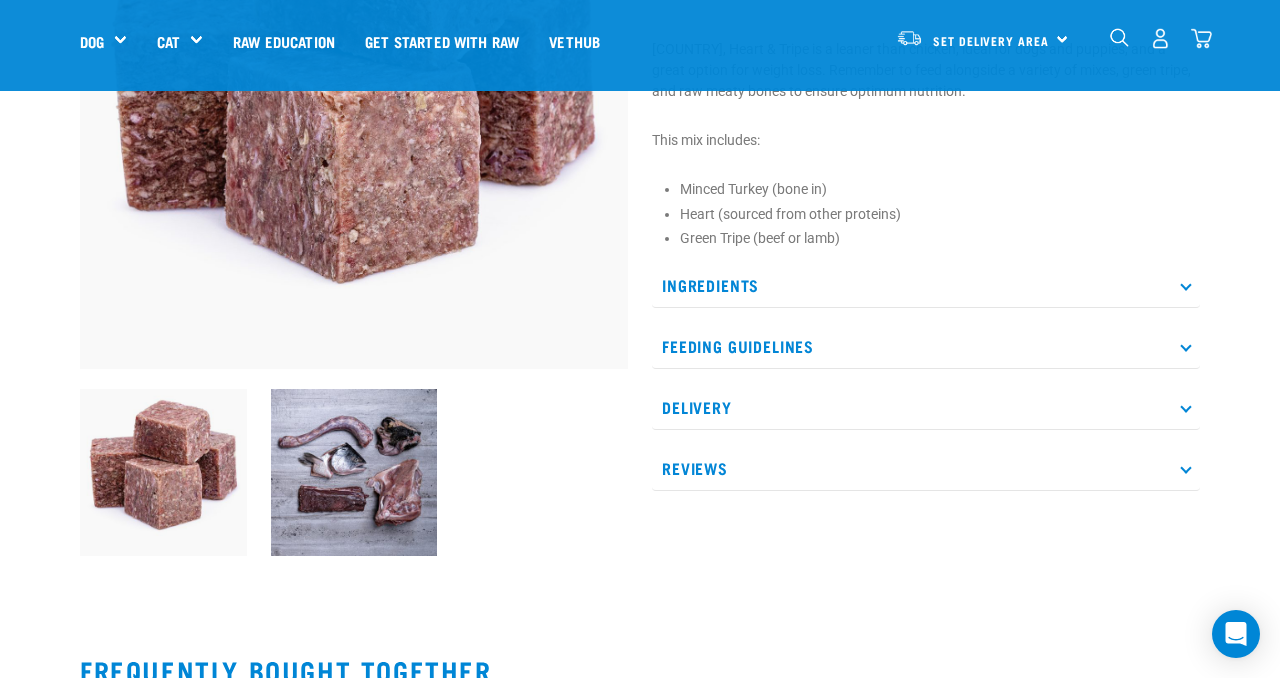 click at bounding box center (354, 472) 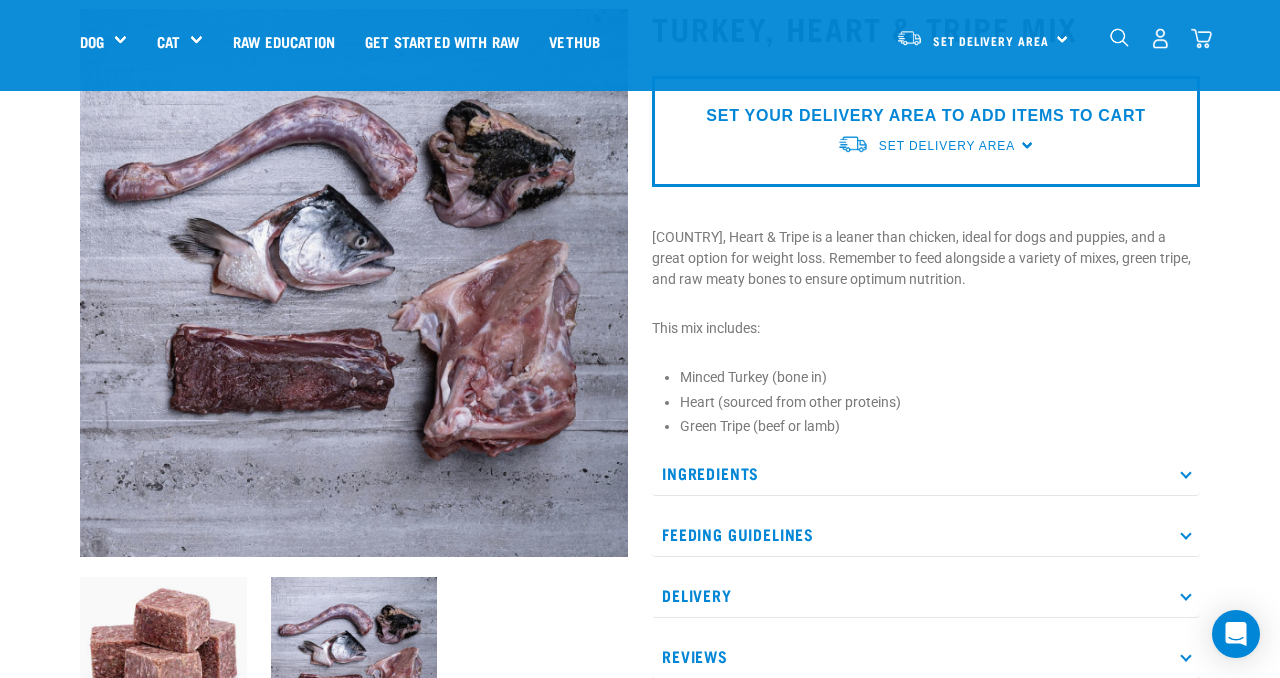 scroll, scrollTop: 147, scrollLeft: 0, axis: vertical 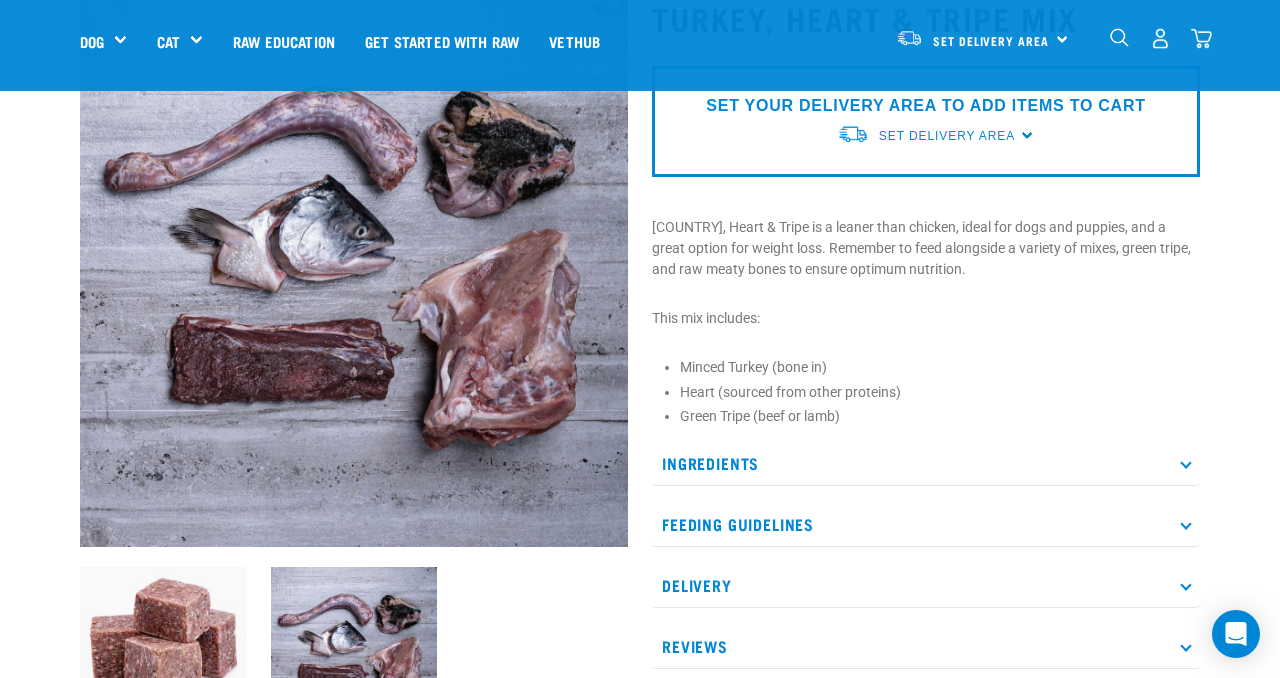 click on "Ingredients" at bounding box center [926, 463] 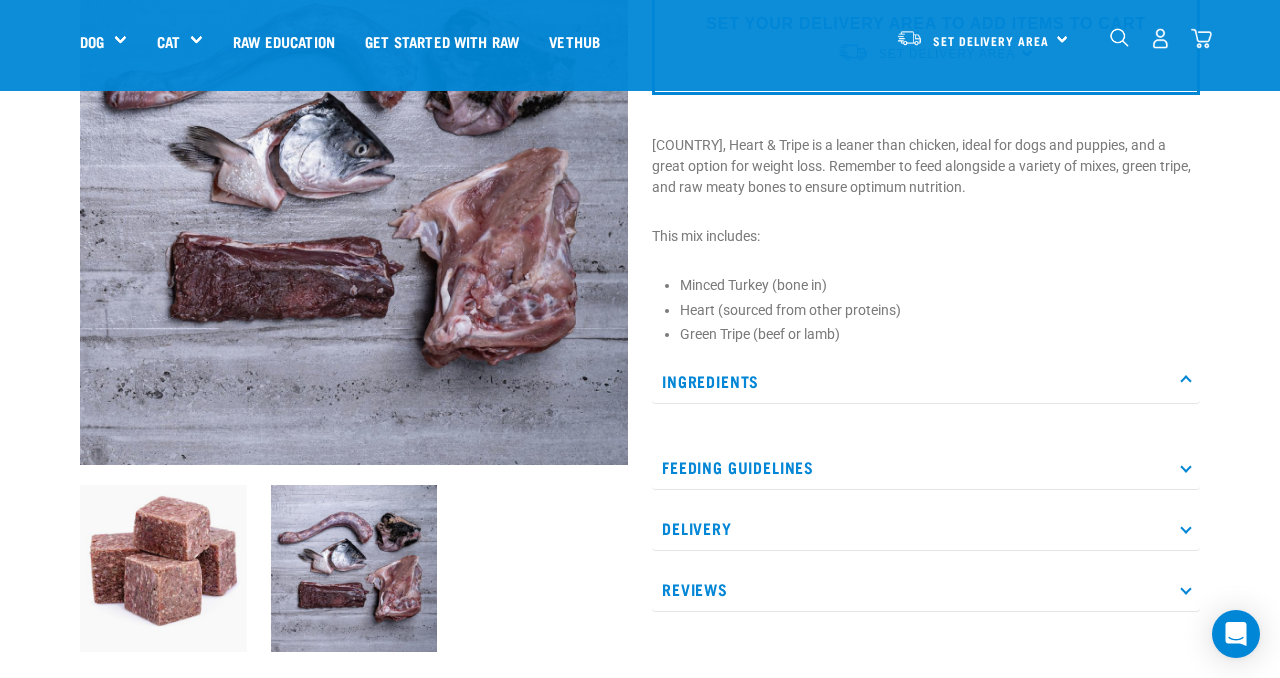 scroll, scrollTop: 231, scrollLeft: 0, axis: vertical 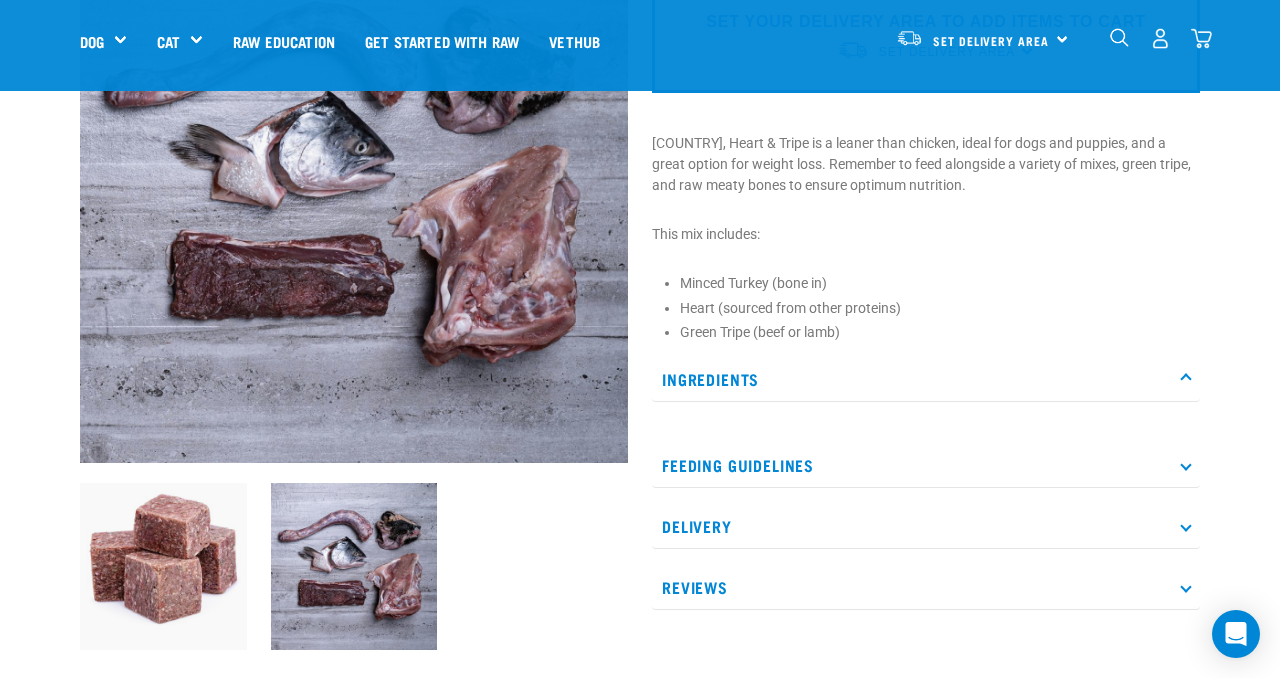 click on "Ingredients" at bounding box center [926, 379] 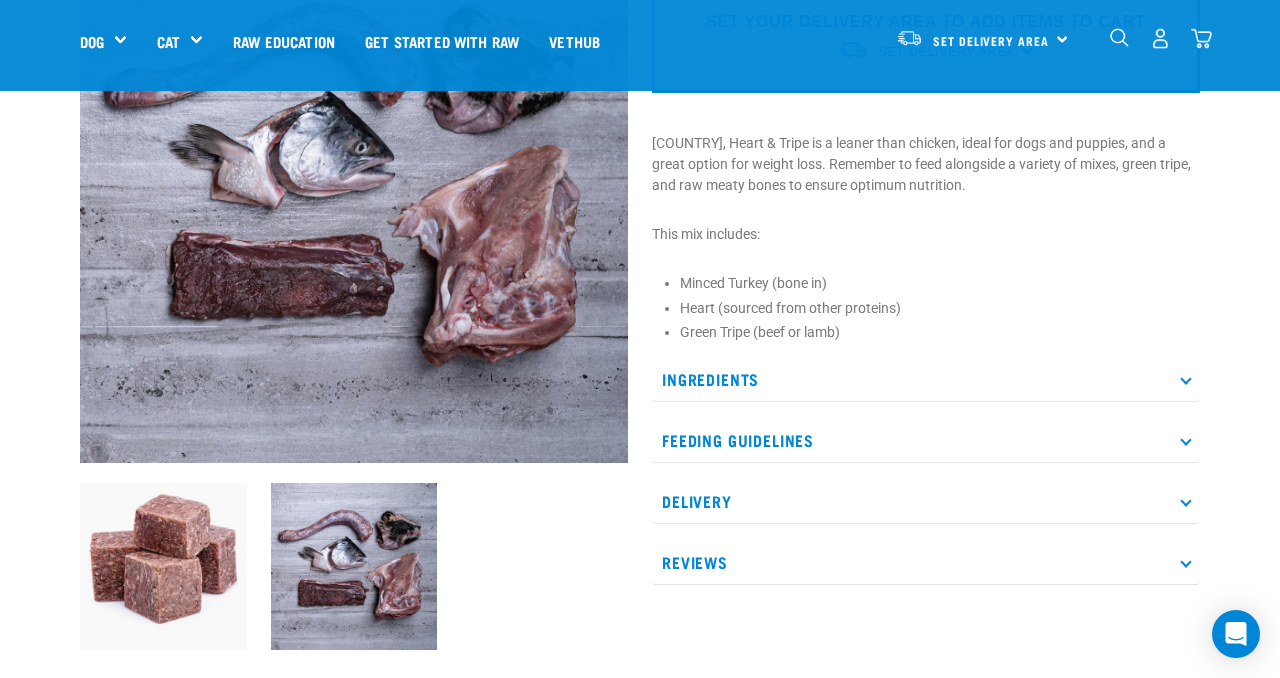 click on "Ingredients" at bounding box center (926, 379) 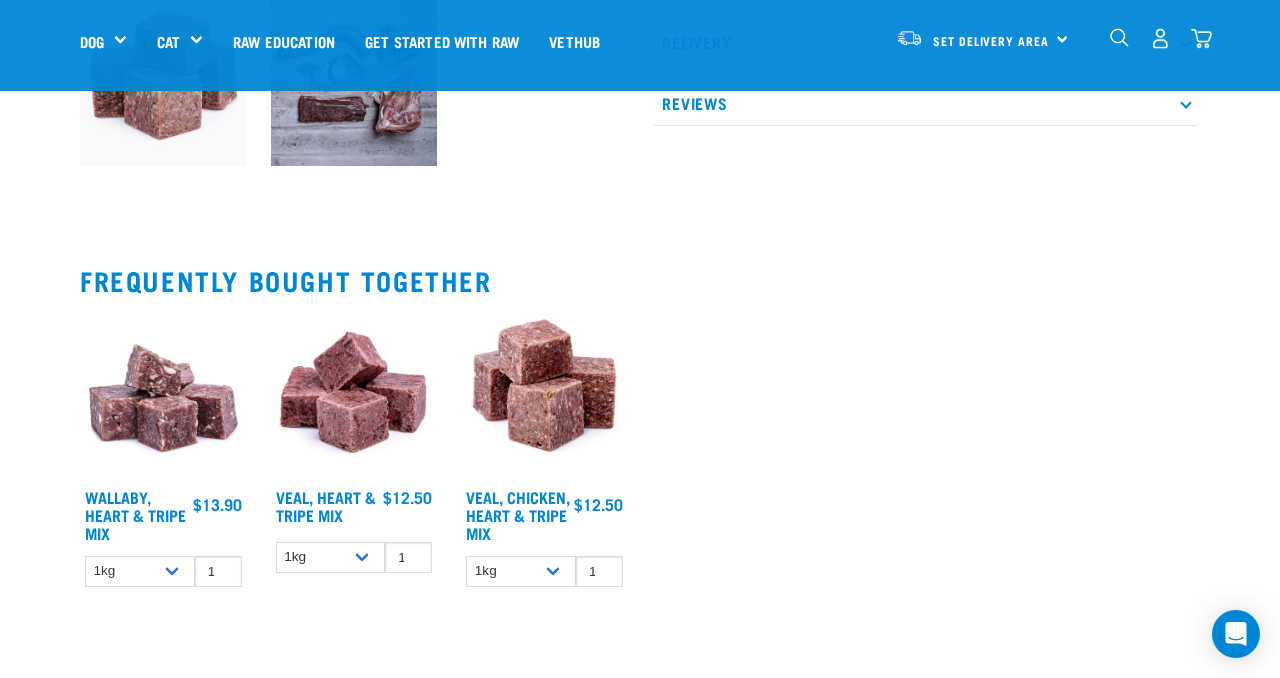 scroll, scrollTop: 986, scrollLeft: 0, axis: vertical 